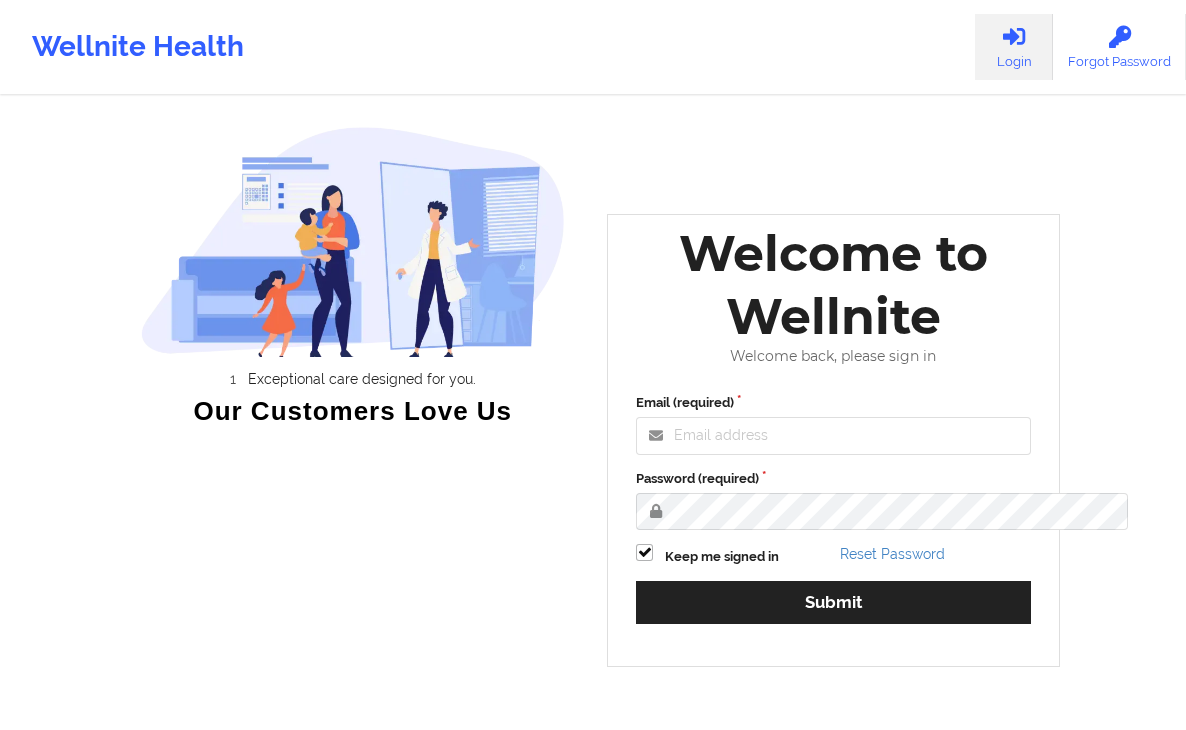 scroll, scrollTop: 0, scrollLeft: 0, axis: both 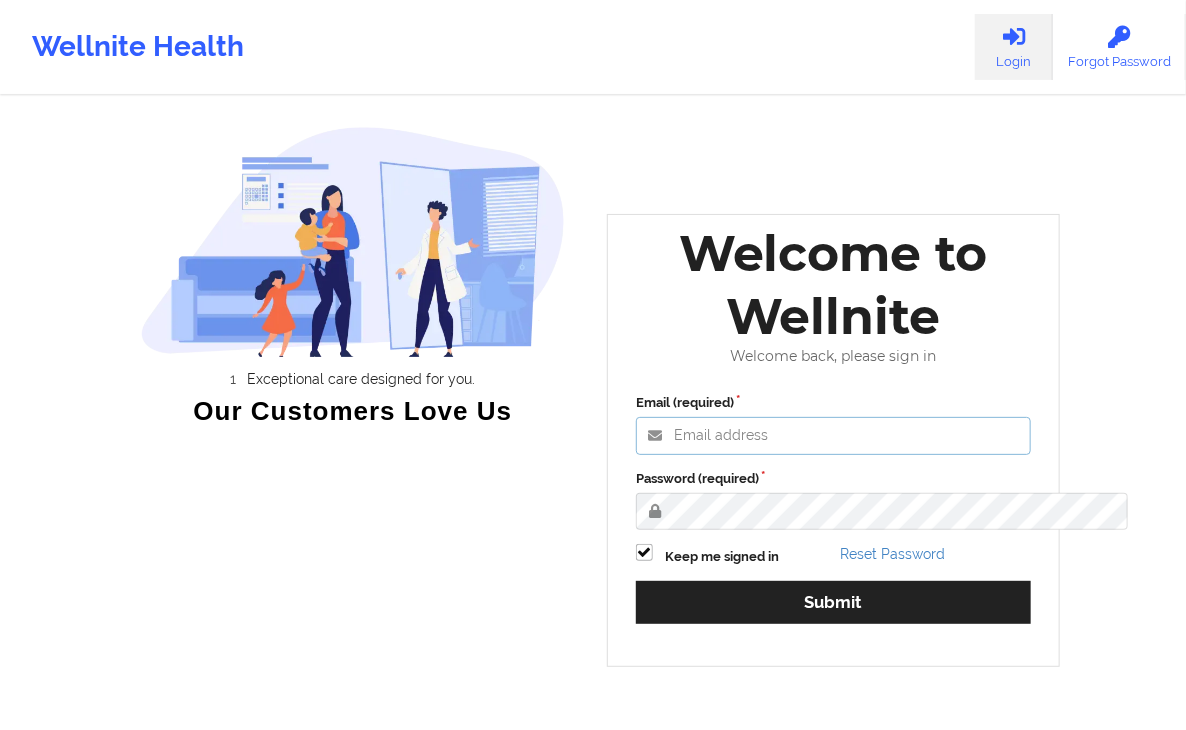 click on "Email   (required)" at bounding box center (833, 436) 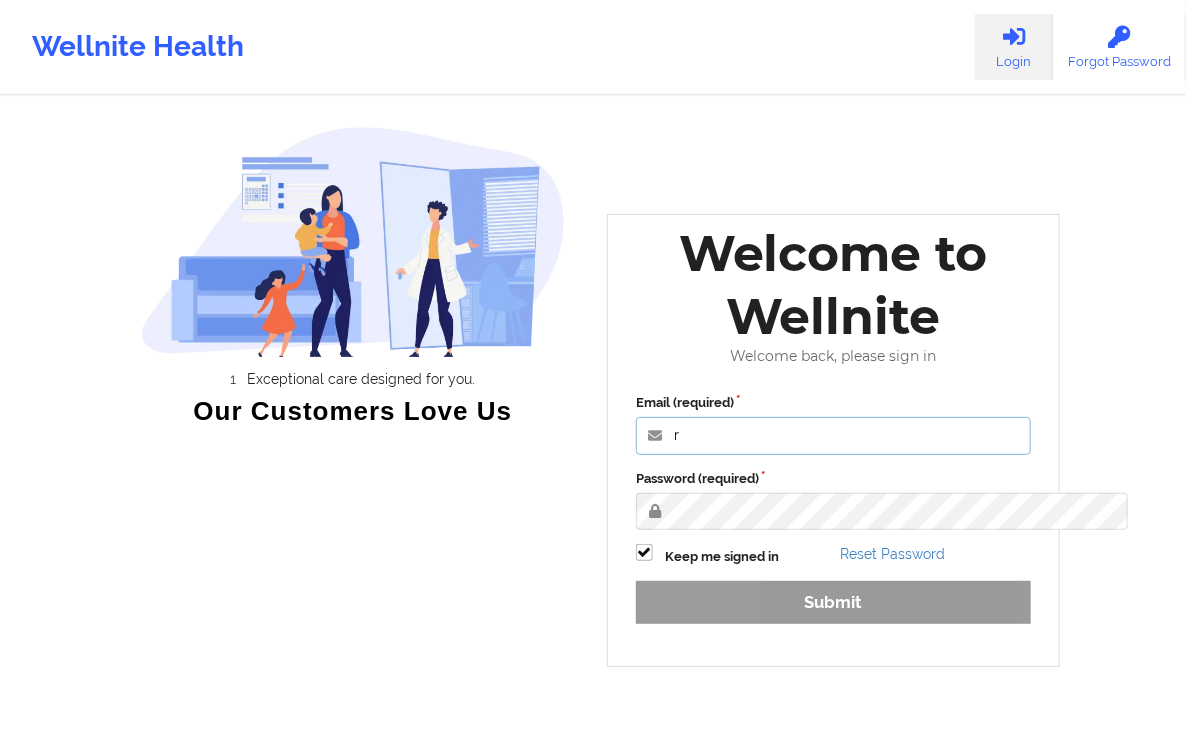 type on "[EMAIL]" 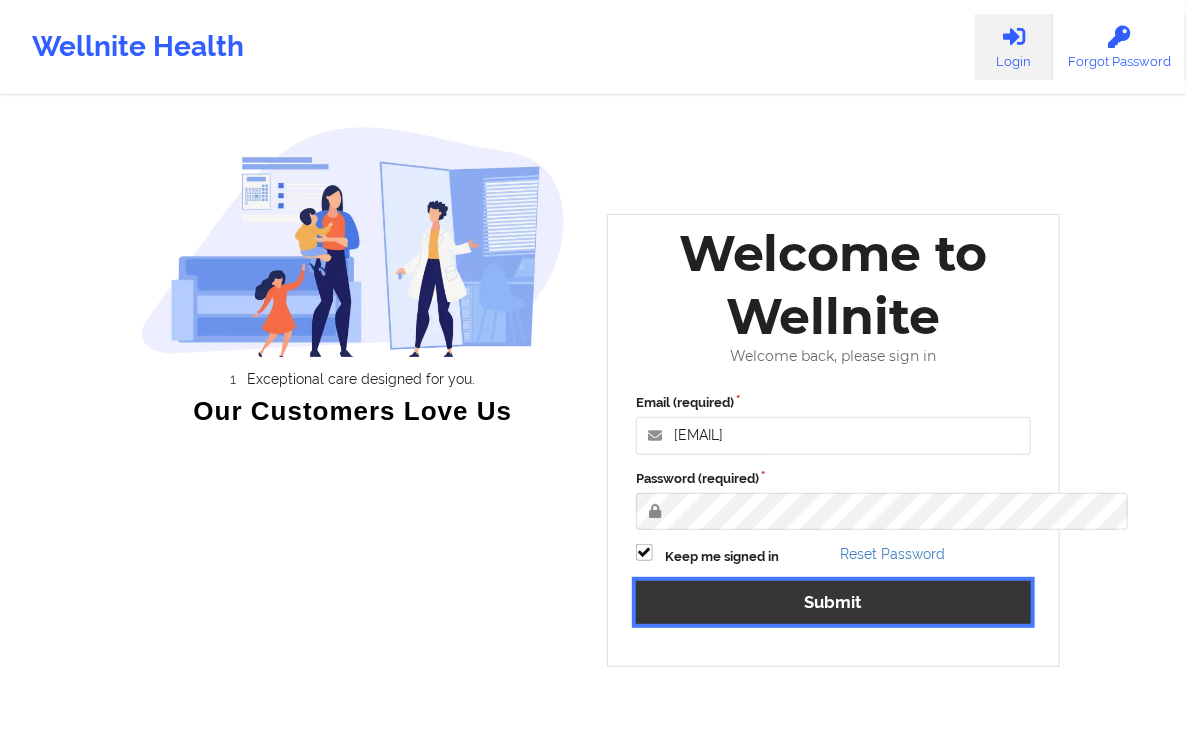 click on "Submit" at bounding box center [833, 602] 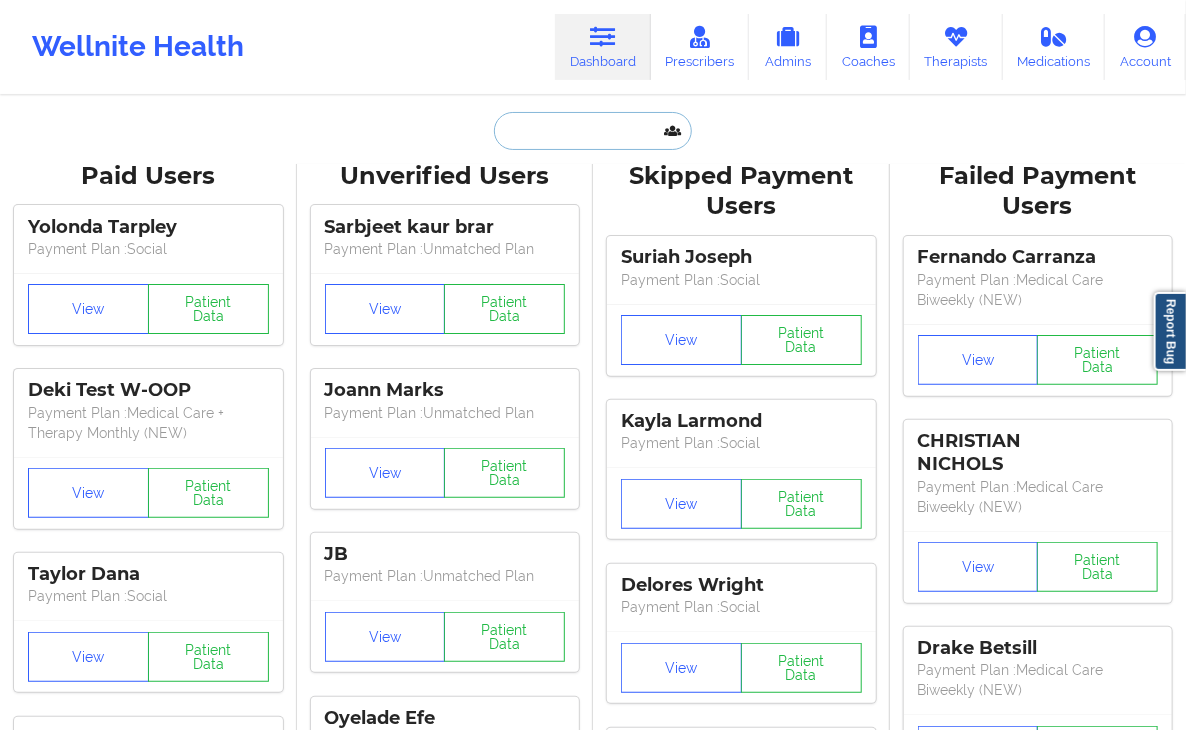 click at bounding box center [593, 131] 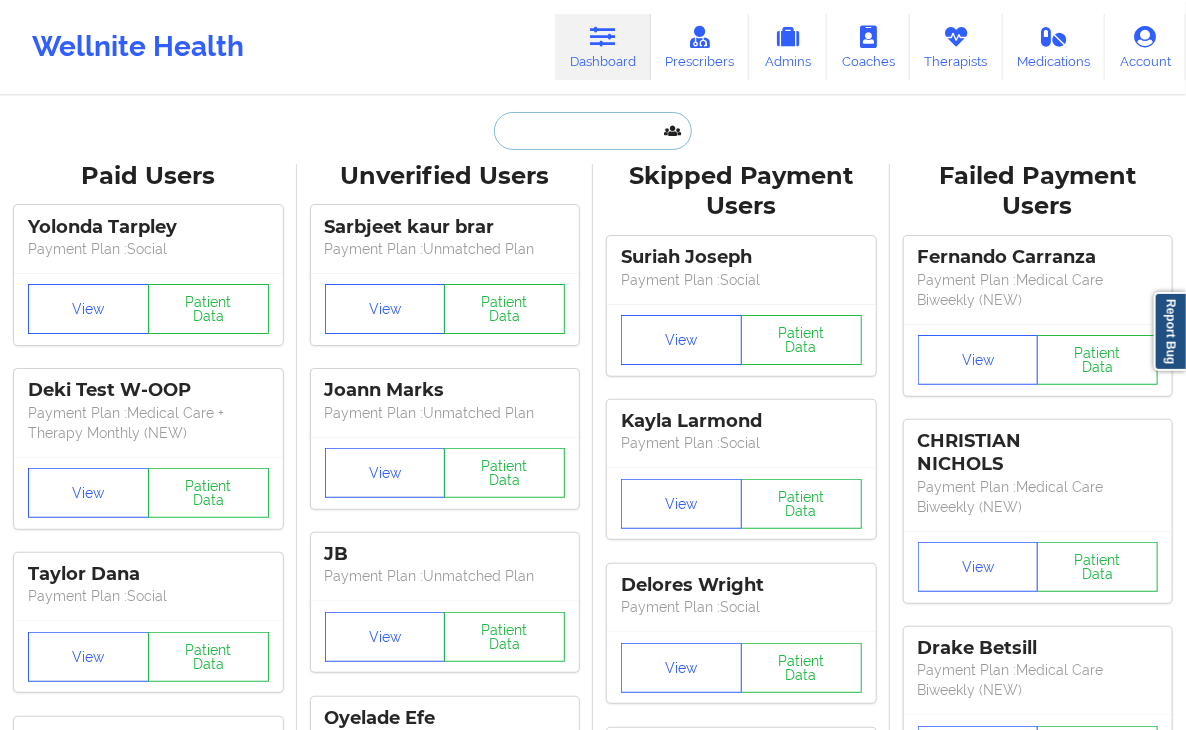 click at bounding box center (593, 131) 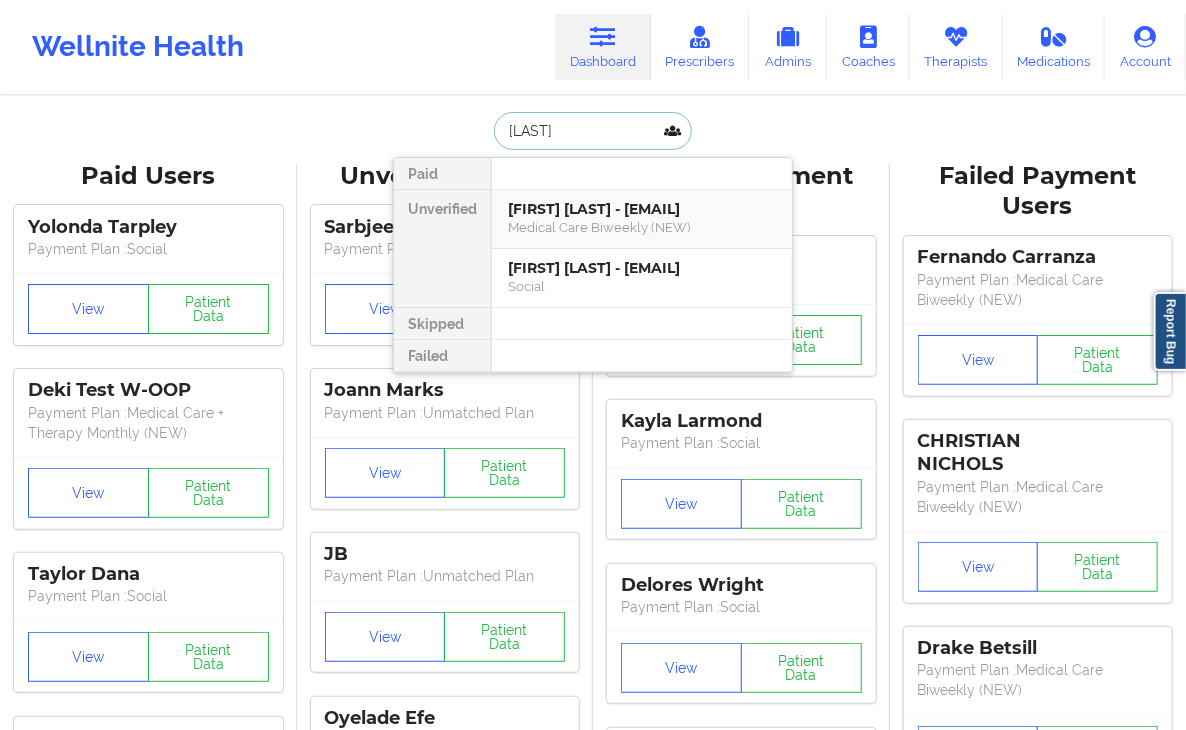 click on "[FIRST] [LAST] - [EMAIL]" at bounding box center [642, 209] 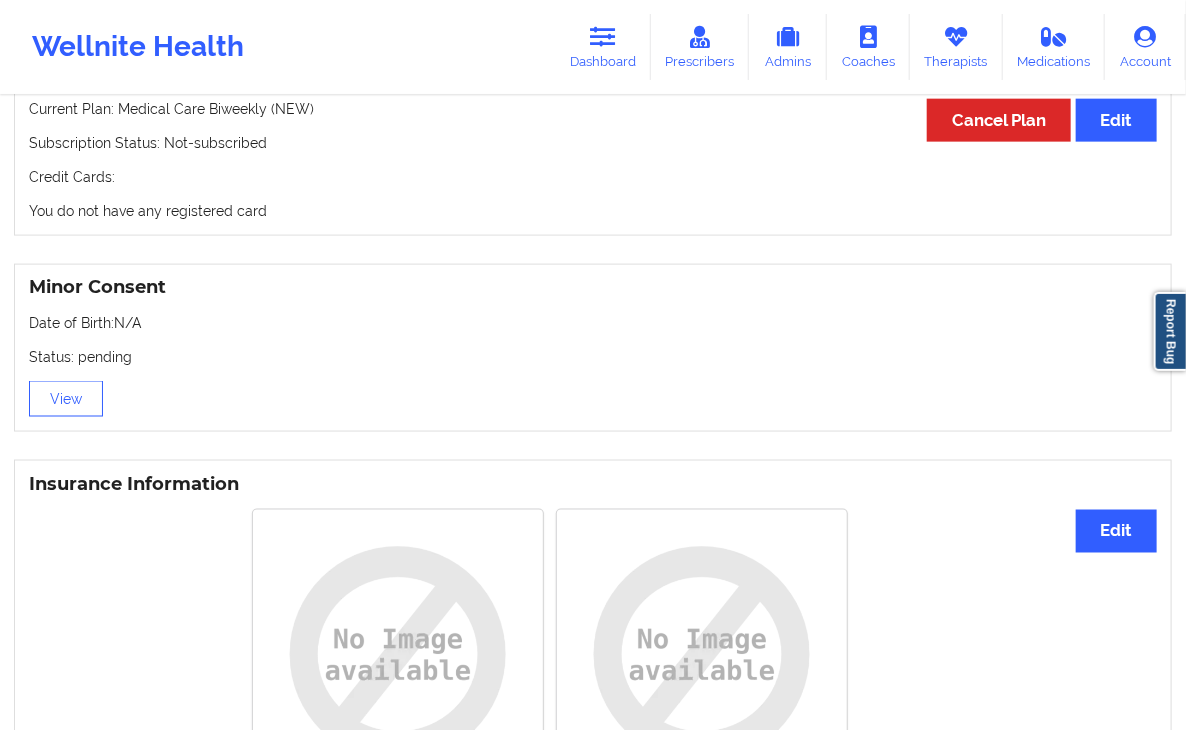 scroll, scrollTop: 689, scrollLeft: 0, axis: vertical 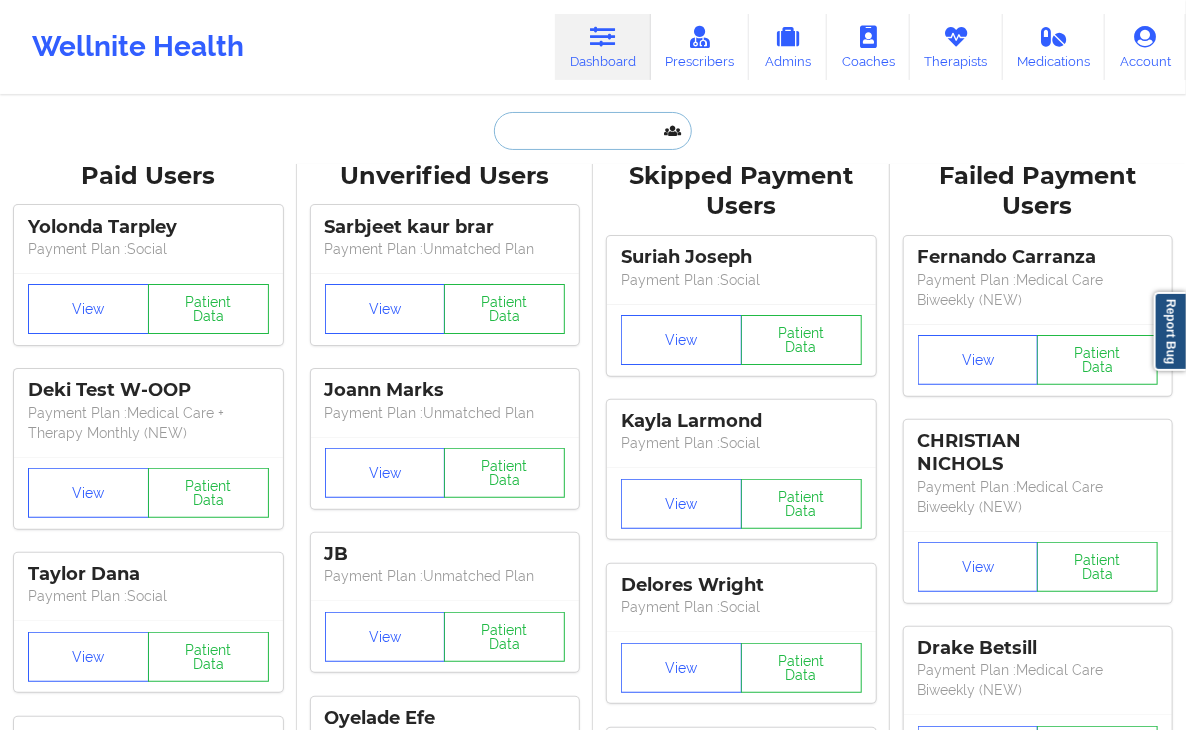 click at bounding box center (593, 131) 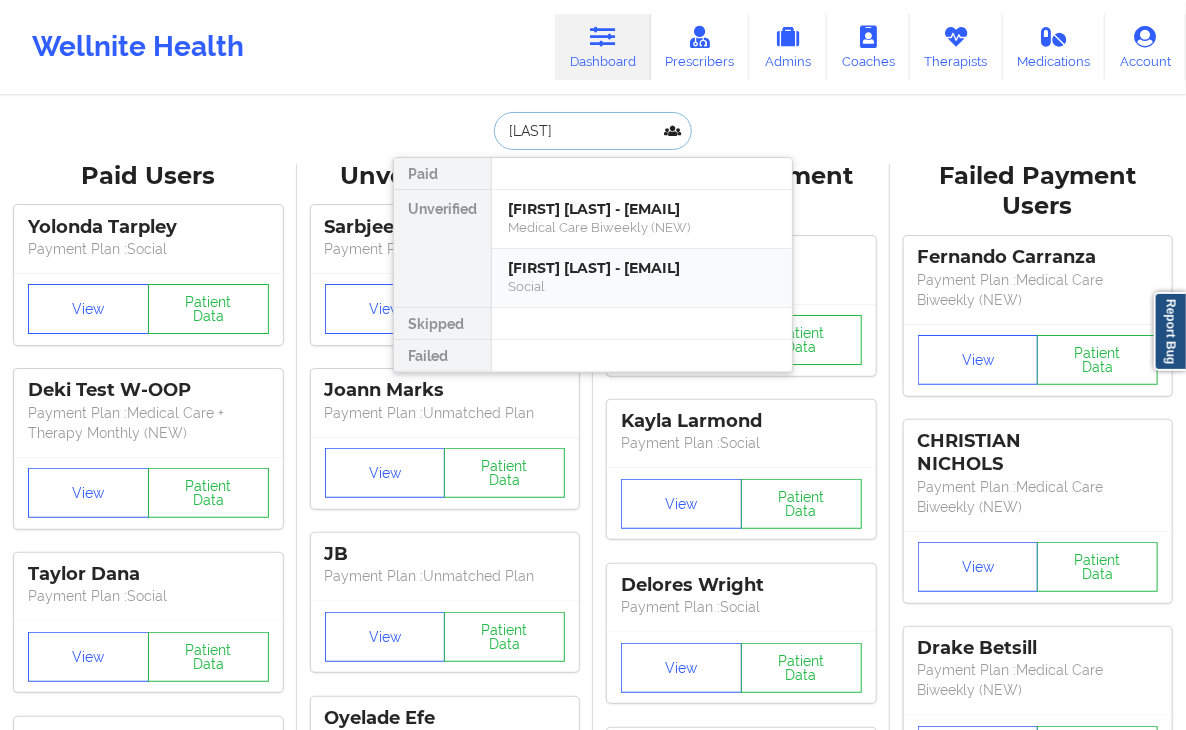 click on "Social" at bounding box center [642, 286] 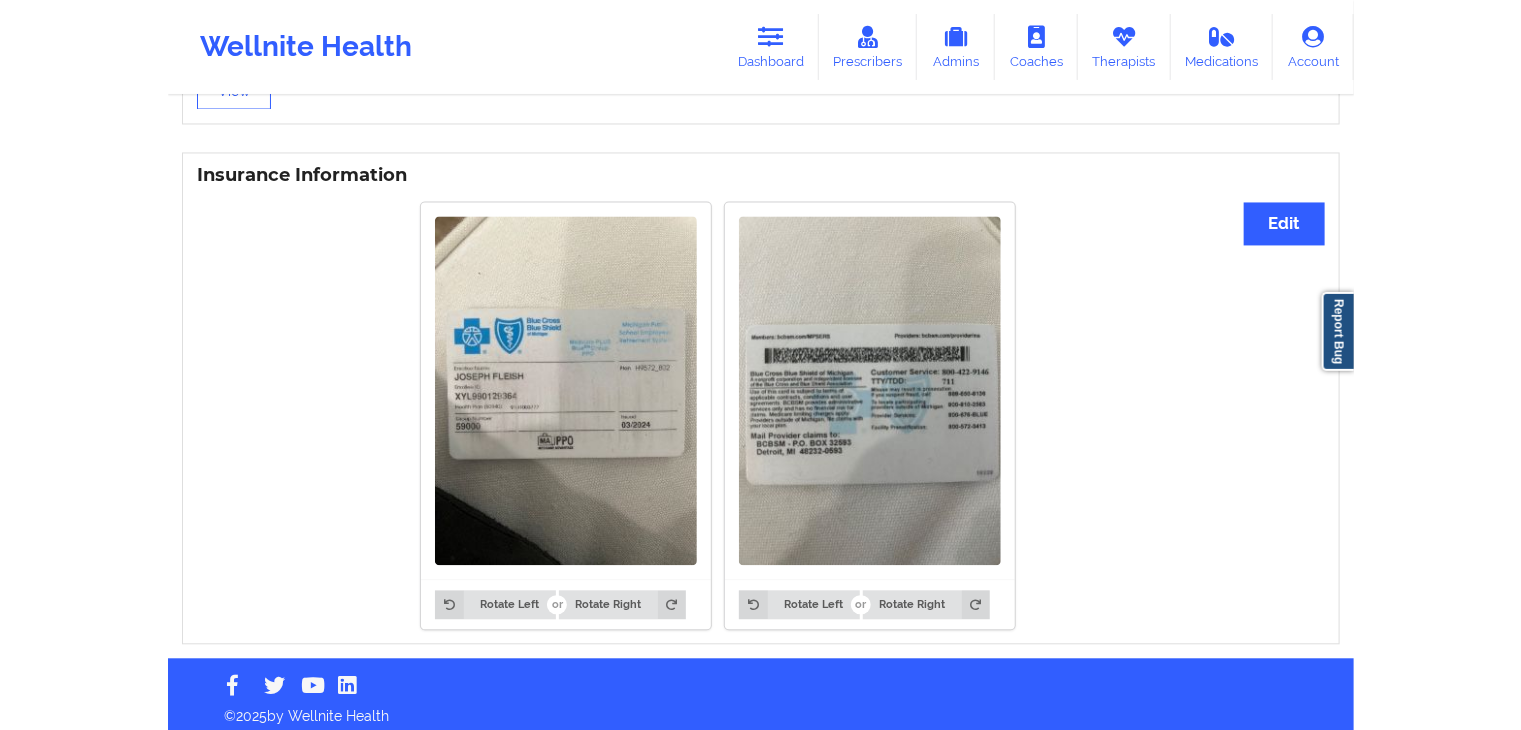 scroll, scrollTop: 1448, scrollLeft: 0, axis: vertical 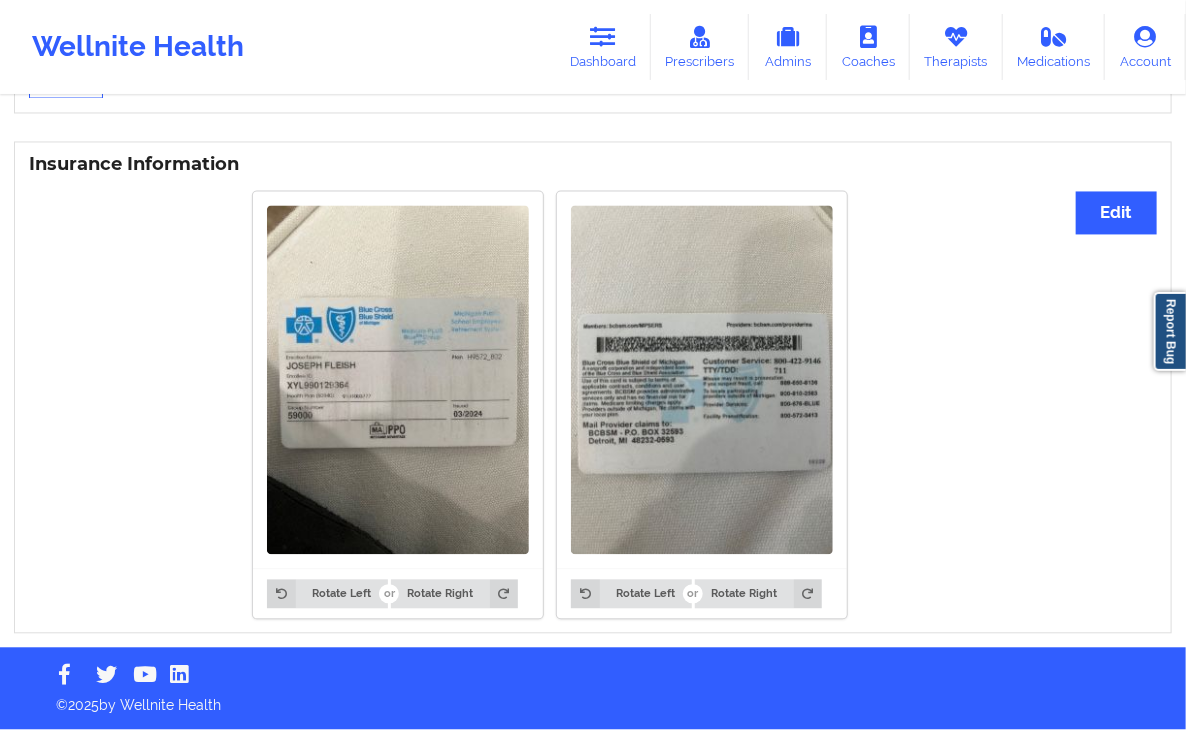 click at bounding box center [398, 380] 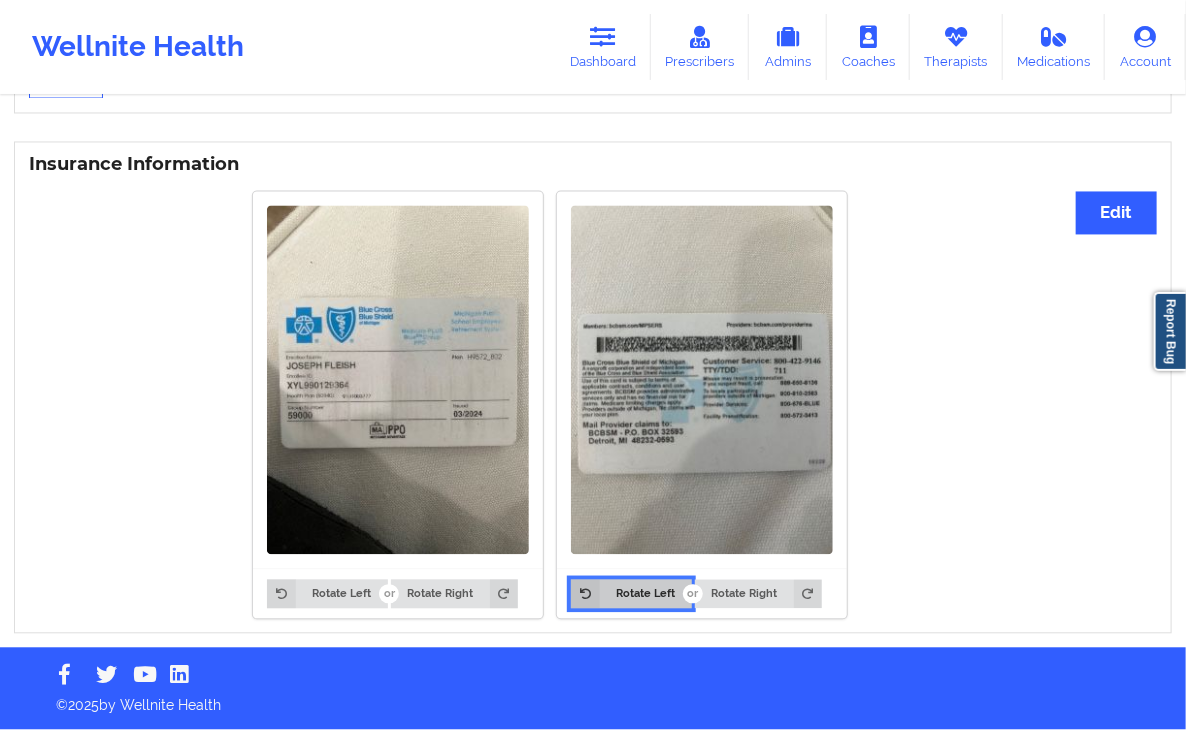 click at bounding box center (585, 594) 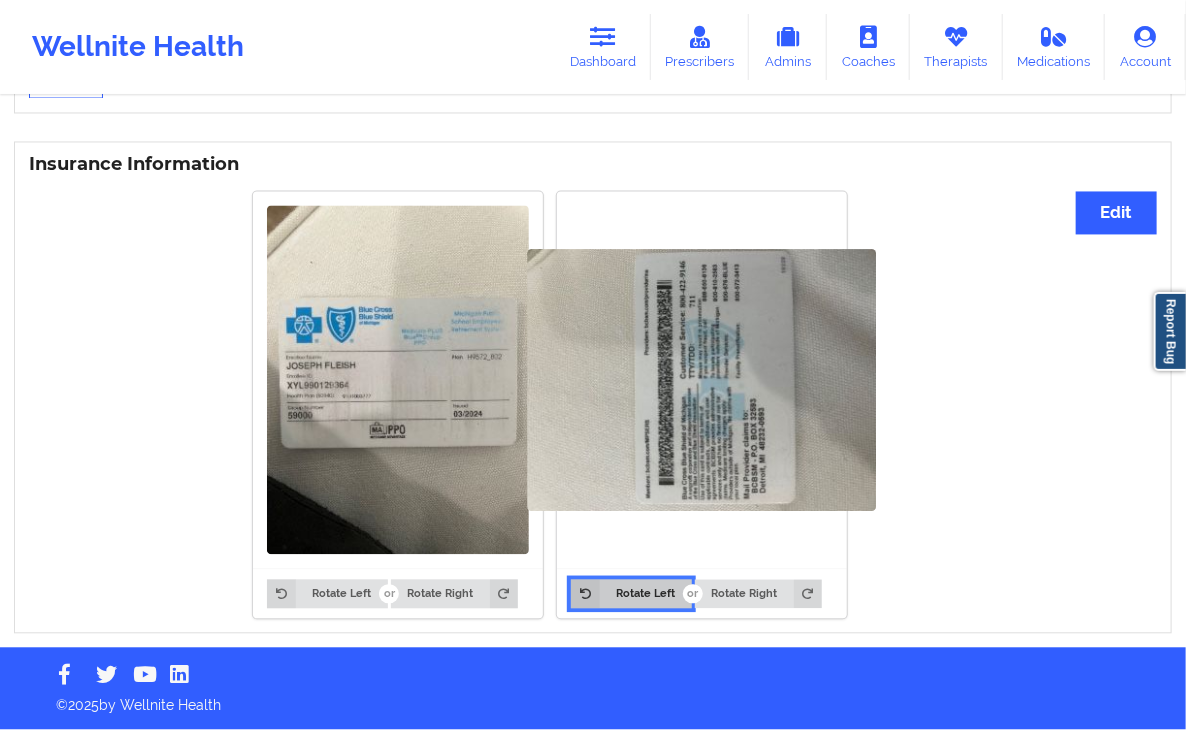click at bounding box center (585, 594) 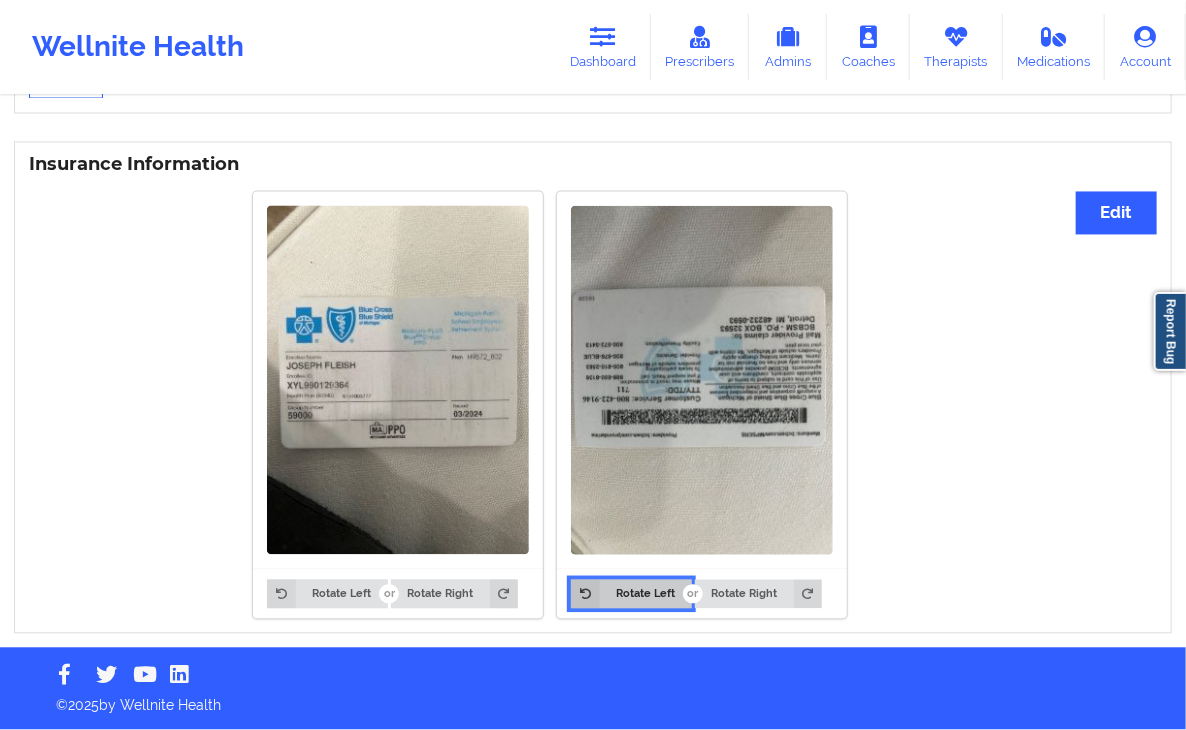 click at bounding box center (585, 594) 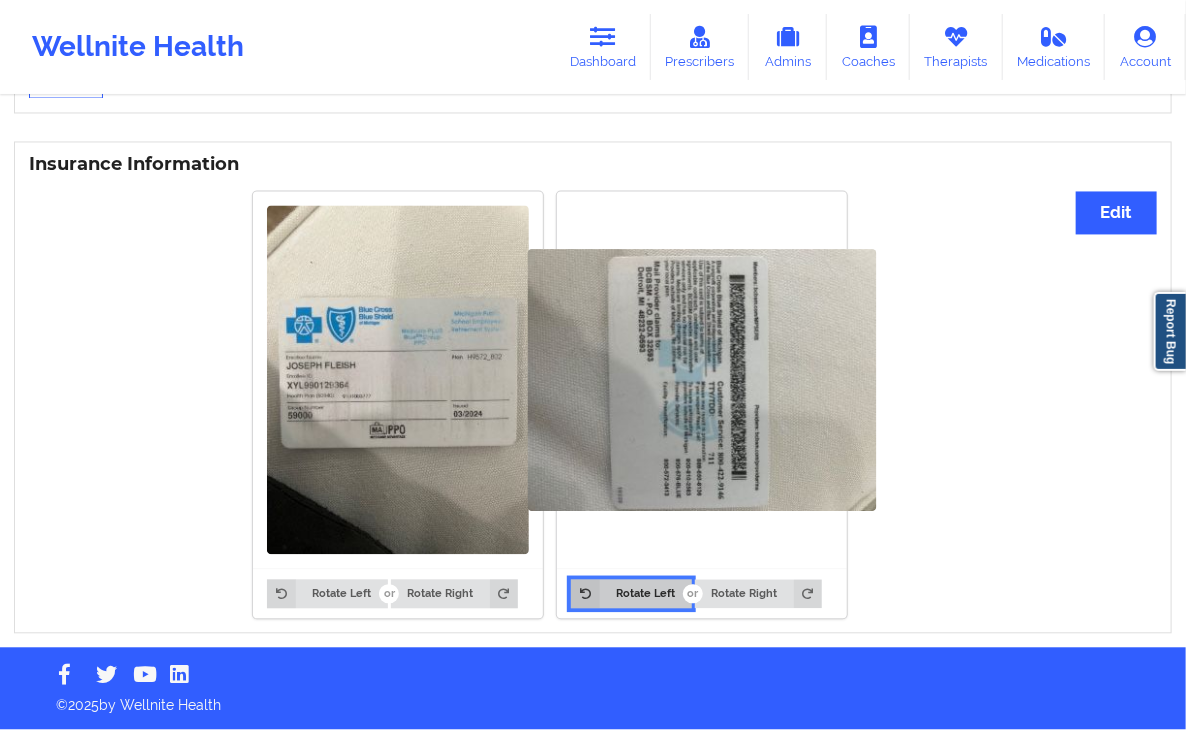 click at bounding box center (585, 594) 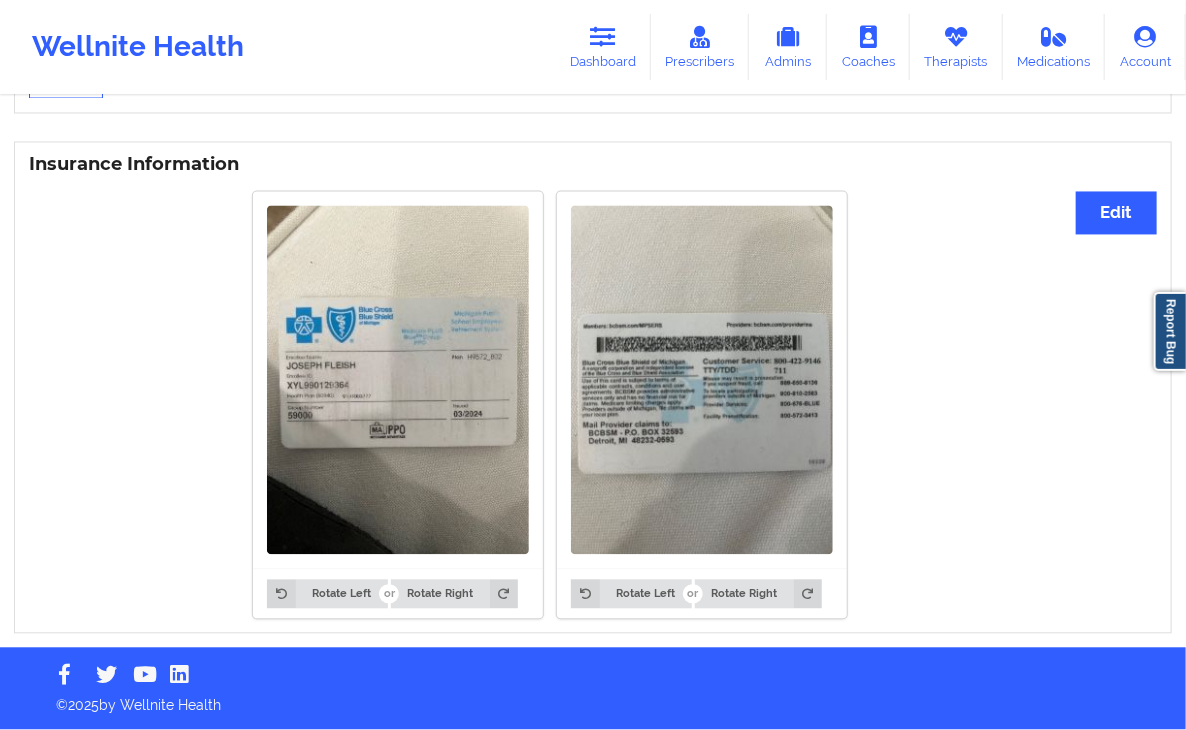 click at bounding box center (398, 380) 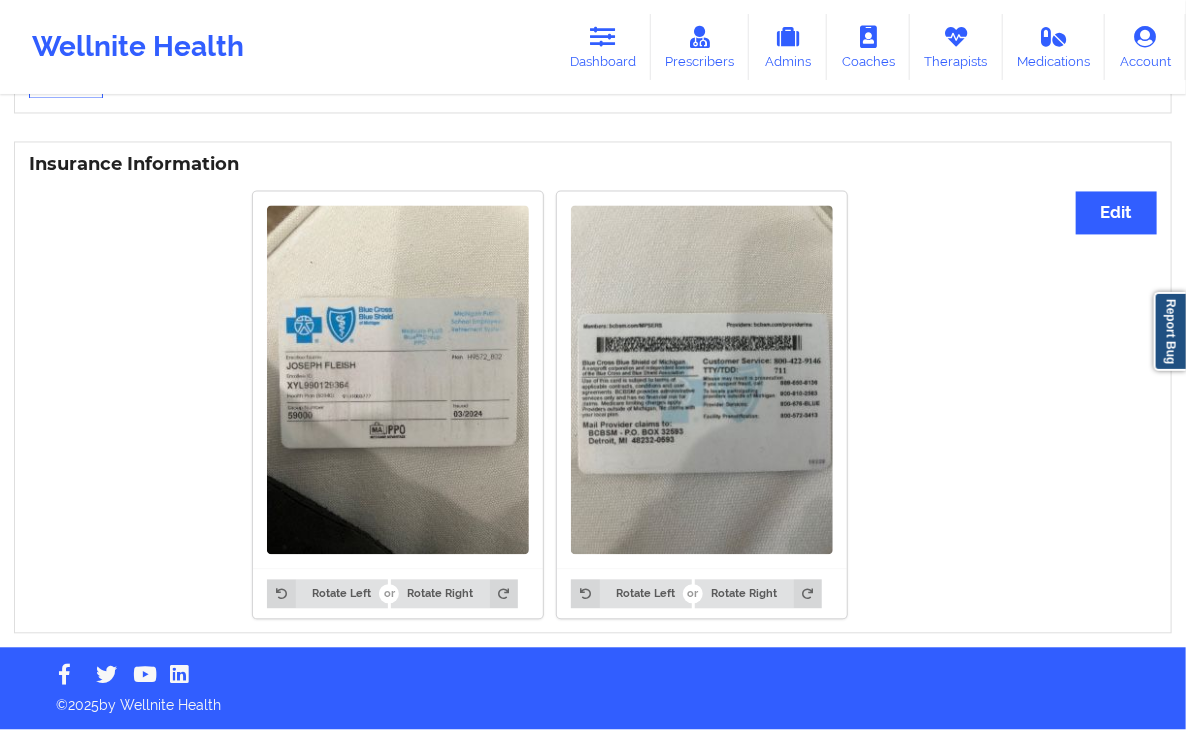 click at bounding box center [389, 594] 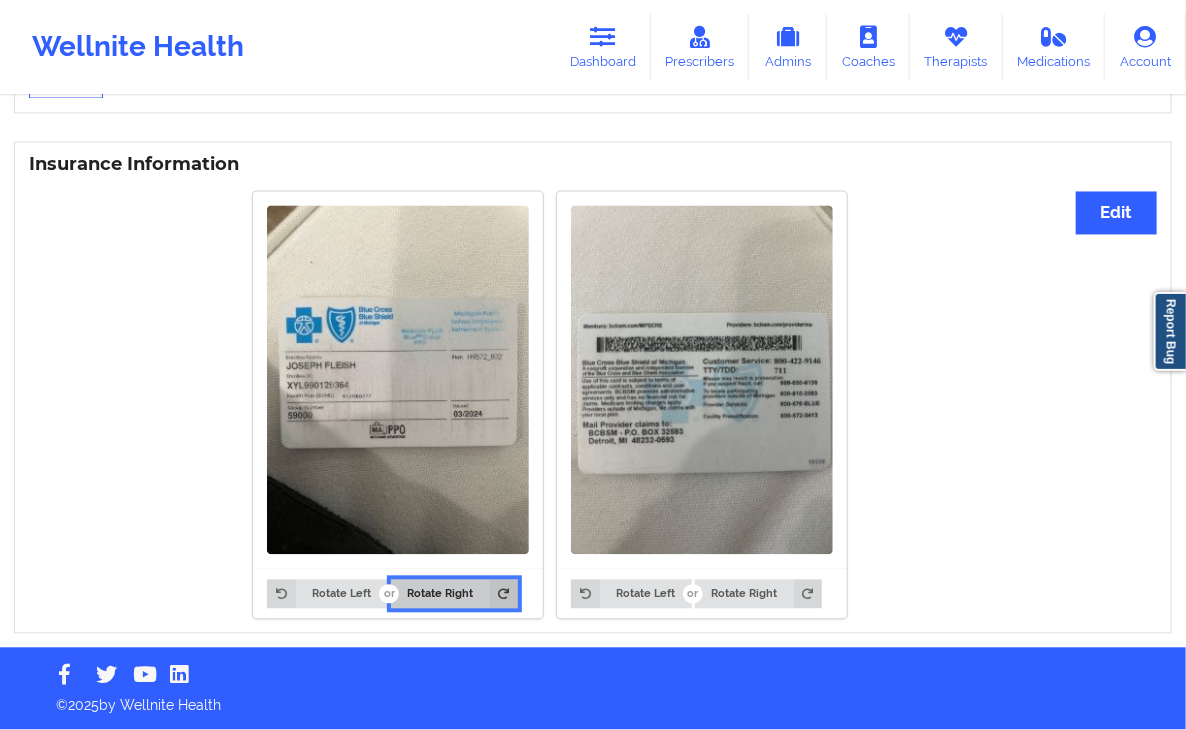 click on "Rotate Right" at bounding box center (454, 594) 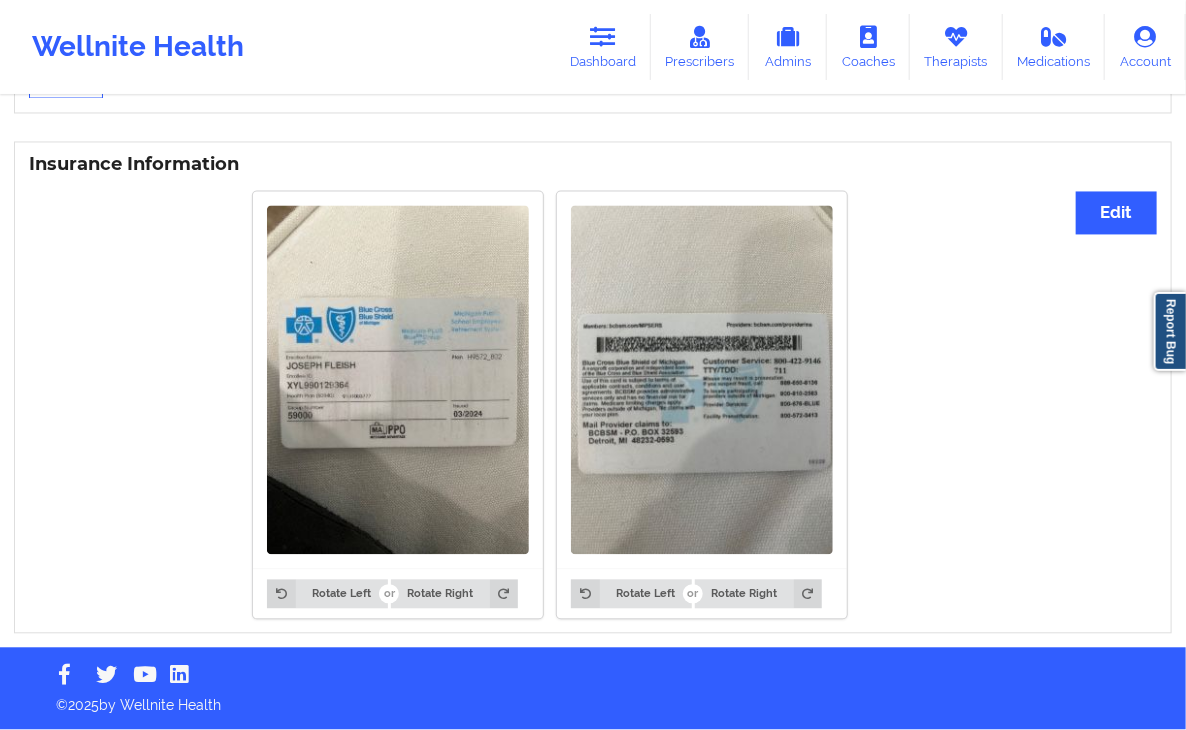 click at bounding box center (398, 380) 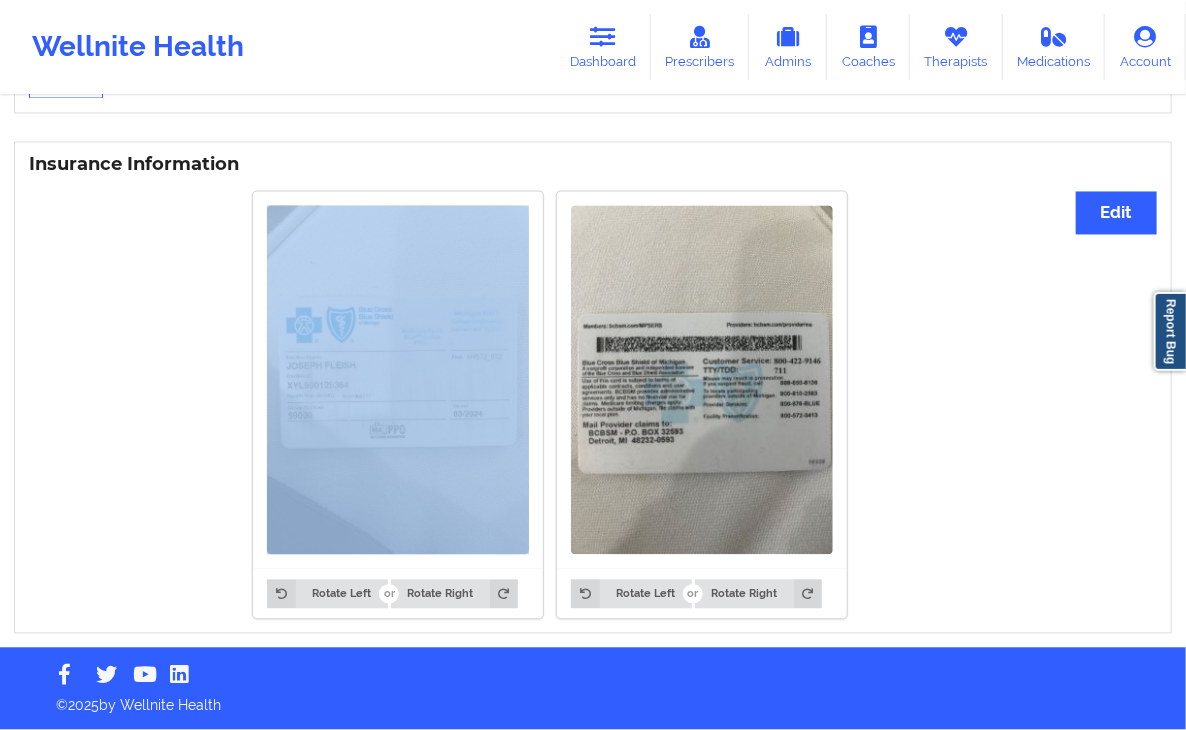 click at bounding box center (398, 380) 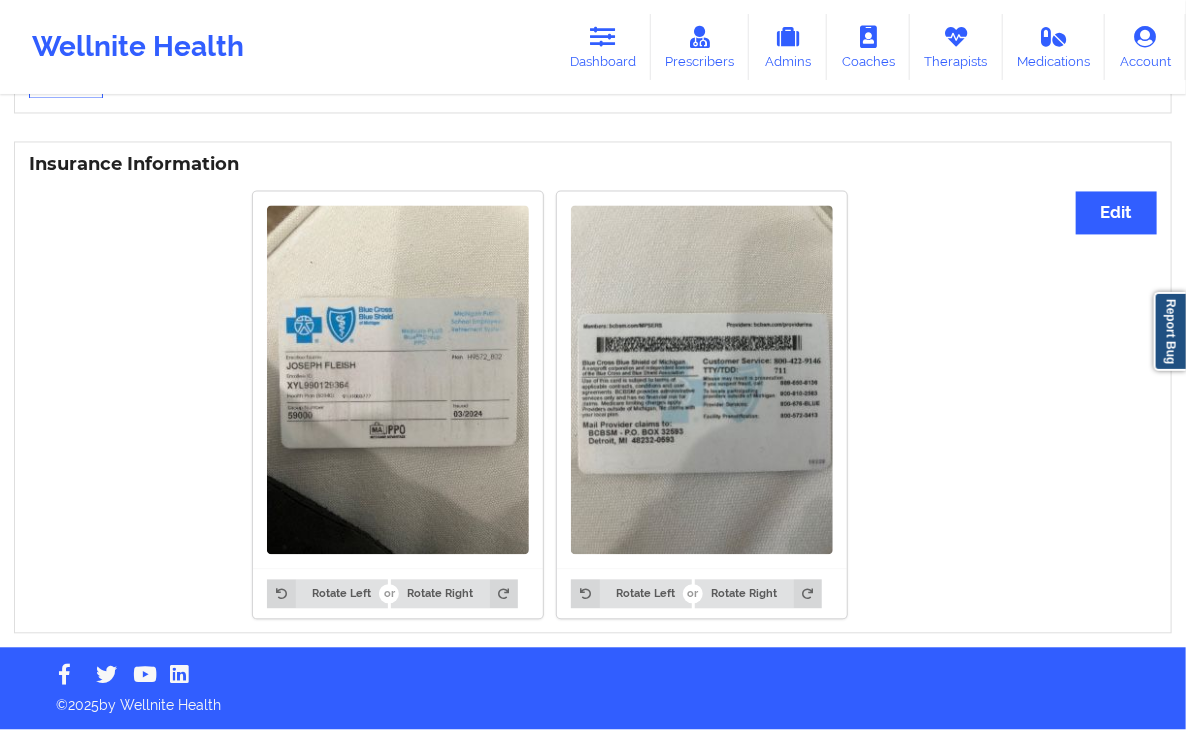 click at bounding box center (398, 380) 